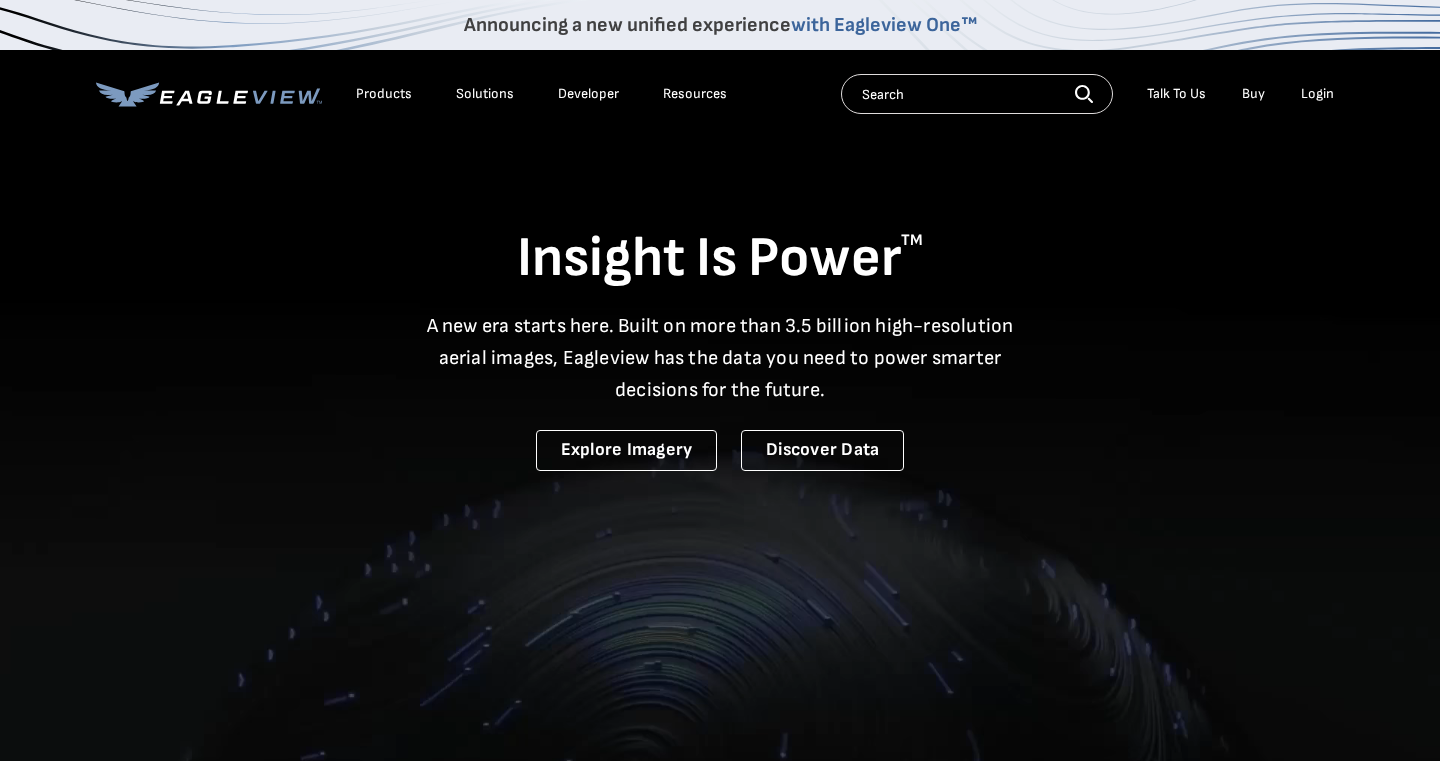 scroll, scrollTop: 0, scrollLeft: 0, axis: both 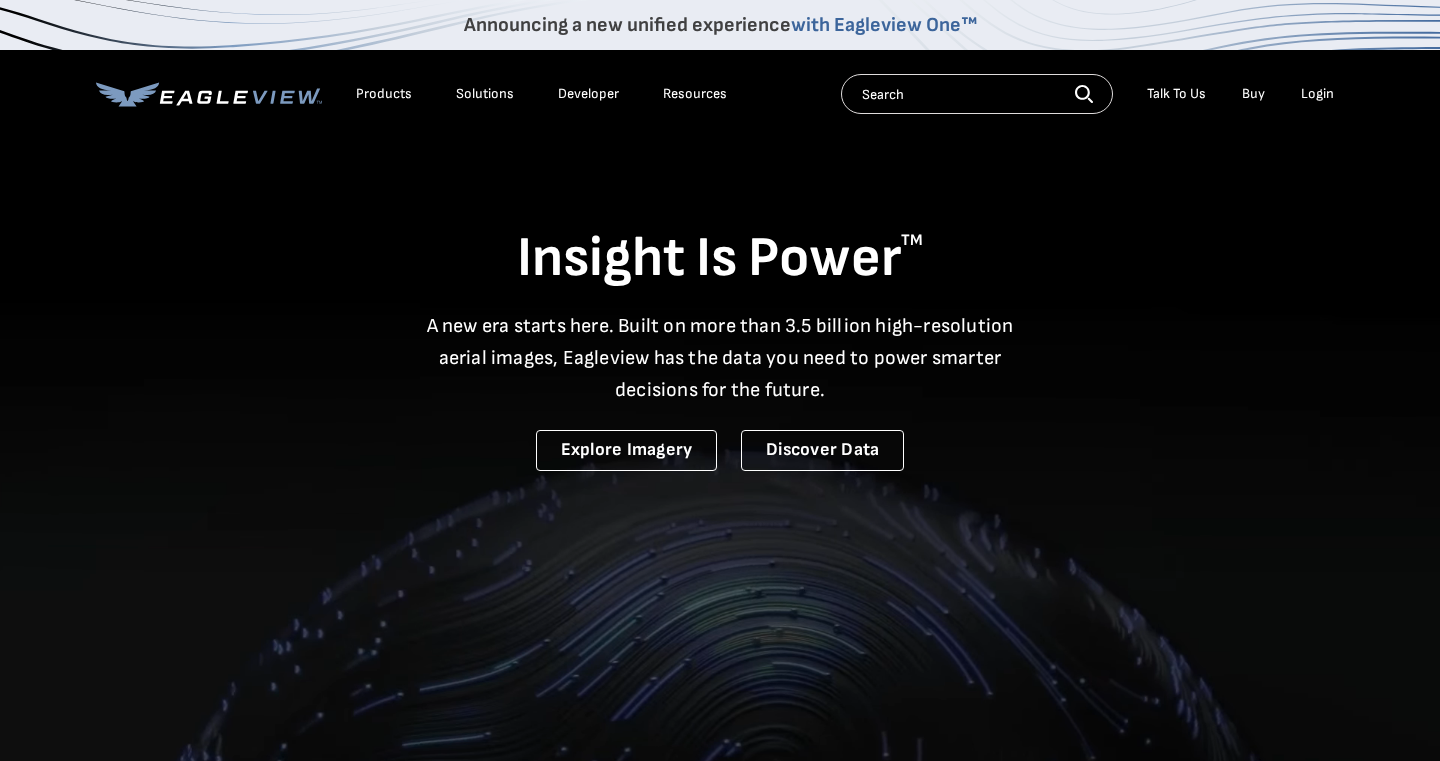 click on "Login" at bounding box center [1317, 94] 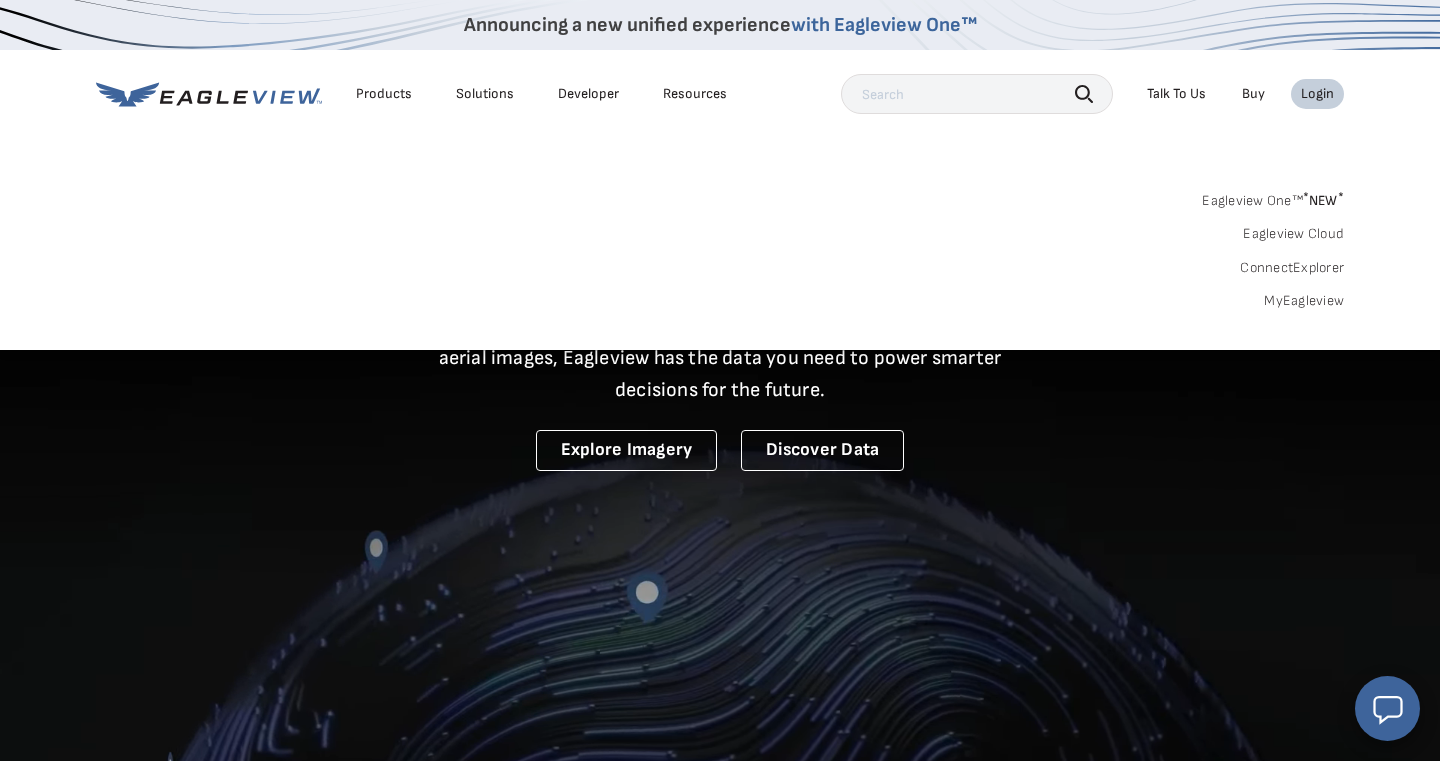 click on "Login" at bounding box center [1317, 94] 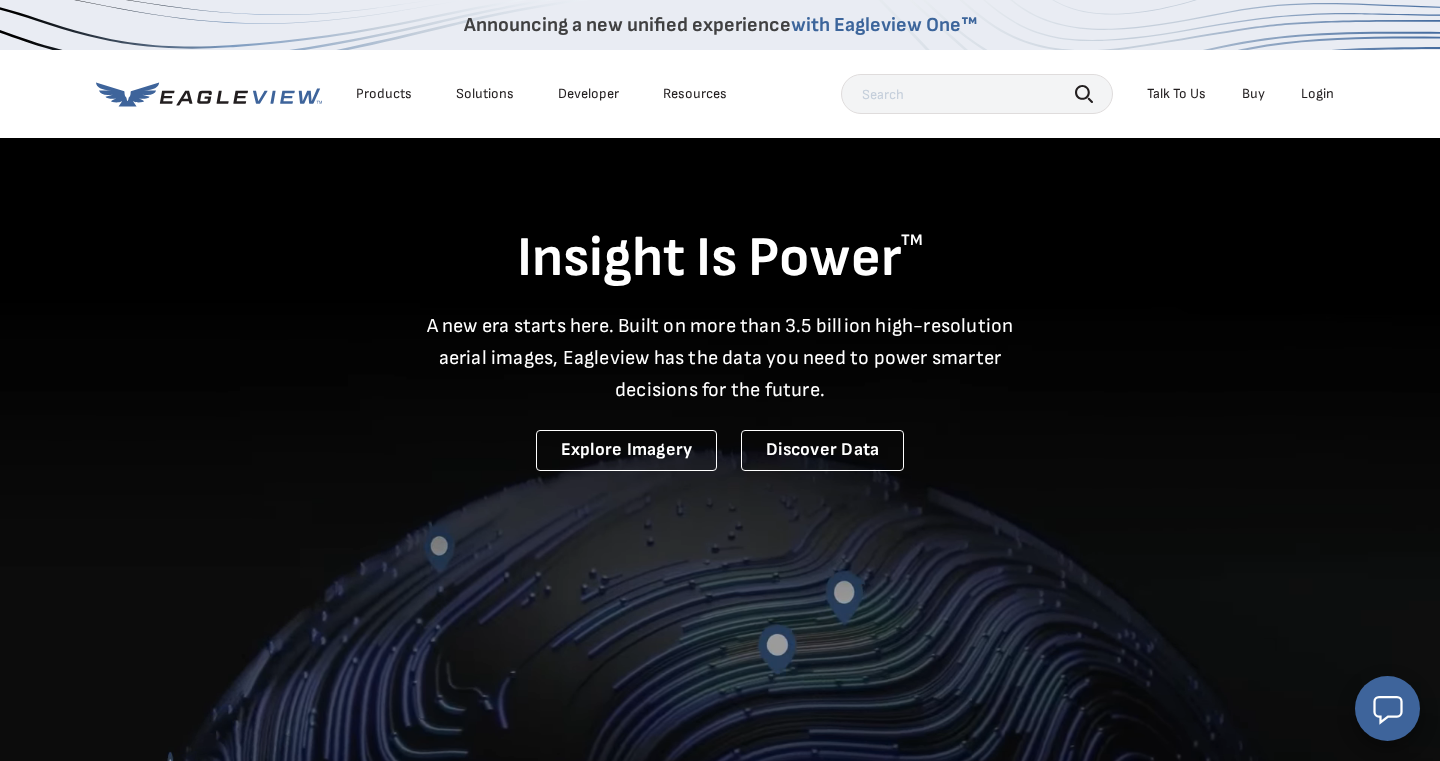 click on "Login" at bounding box center (1317, 94) 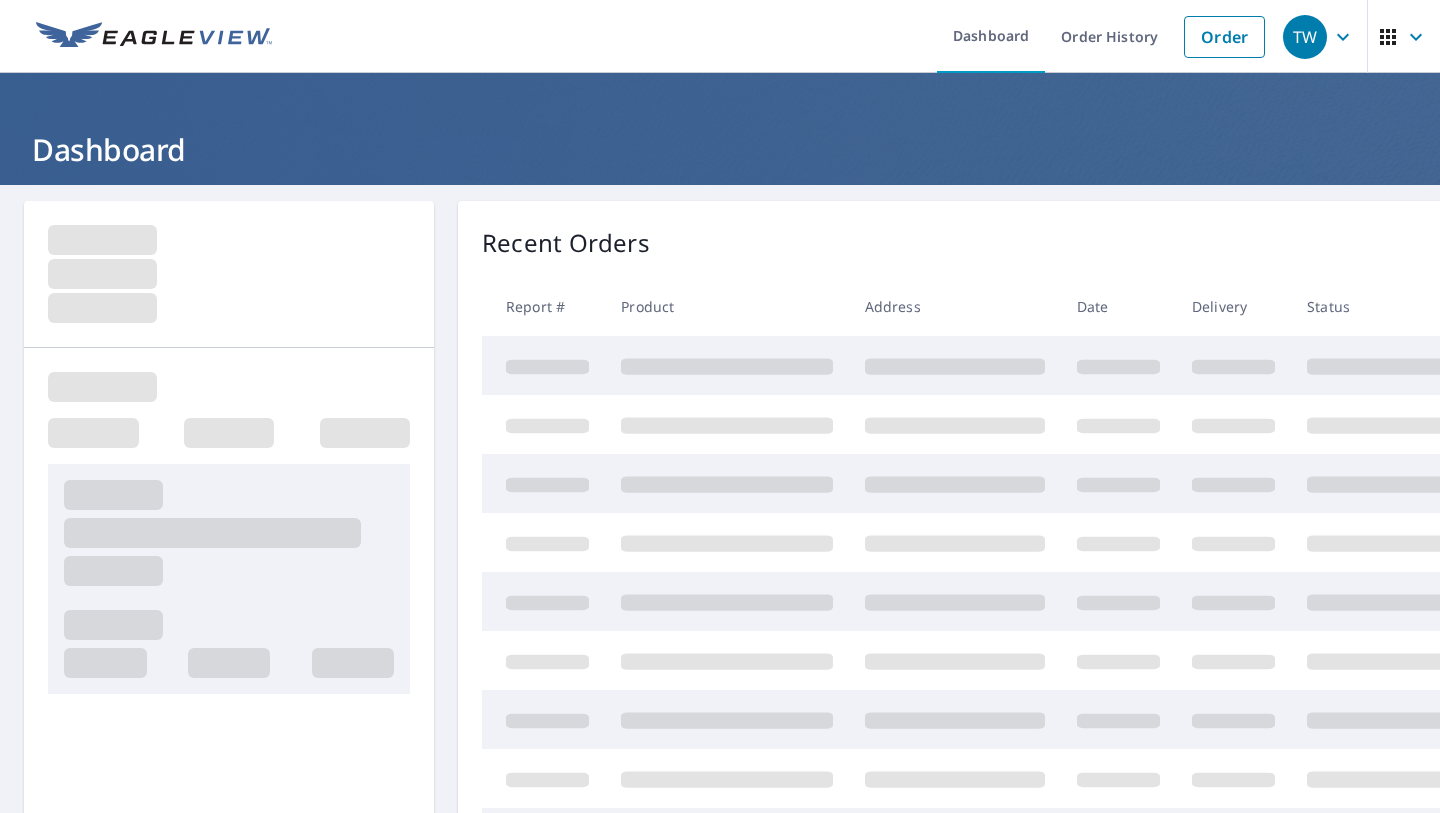 scroll, scrollTop: 0, scrollLeft: 0, axis: both 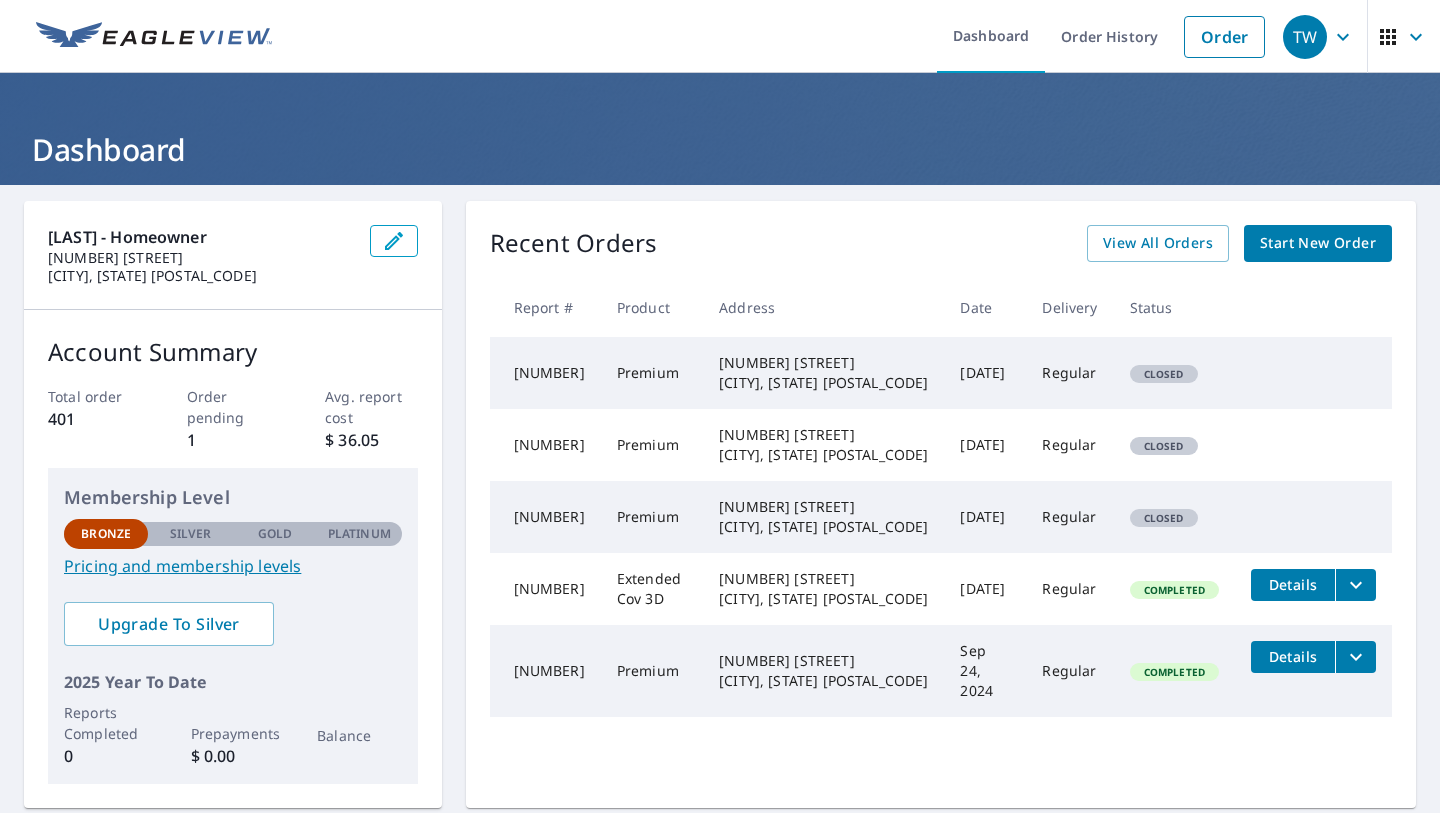 click at bounding box center (1416, 36) 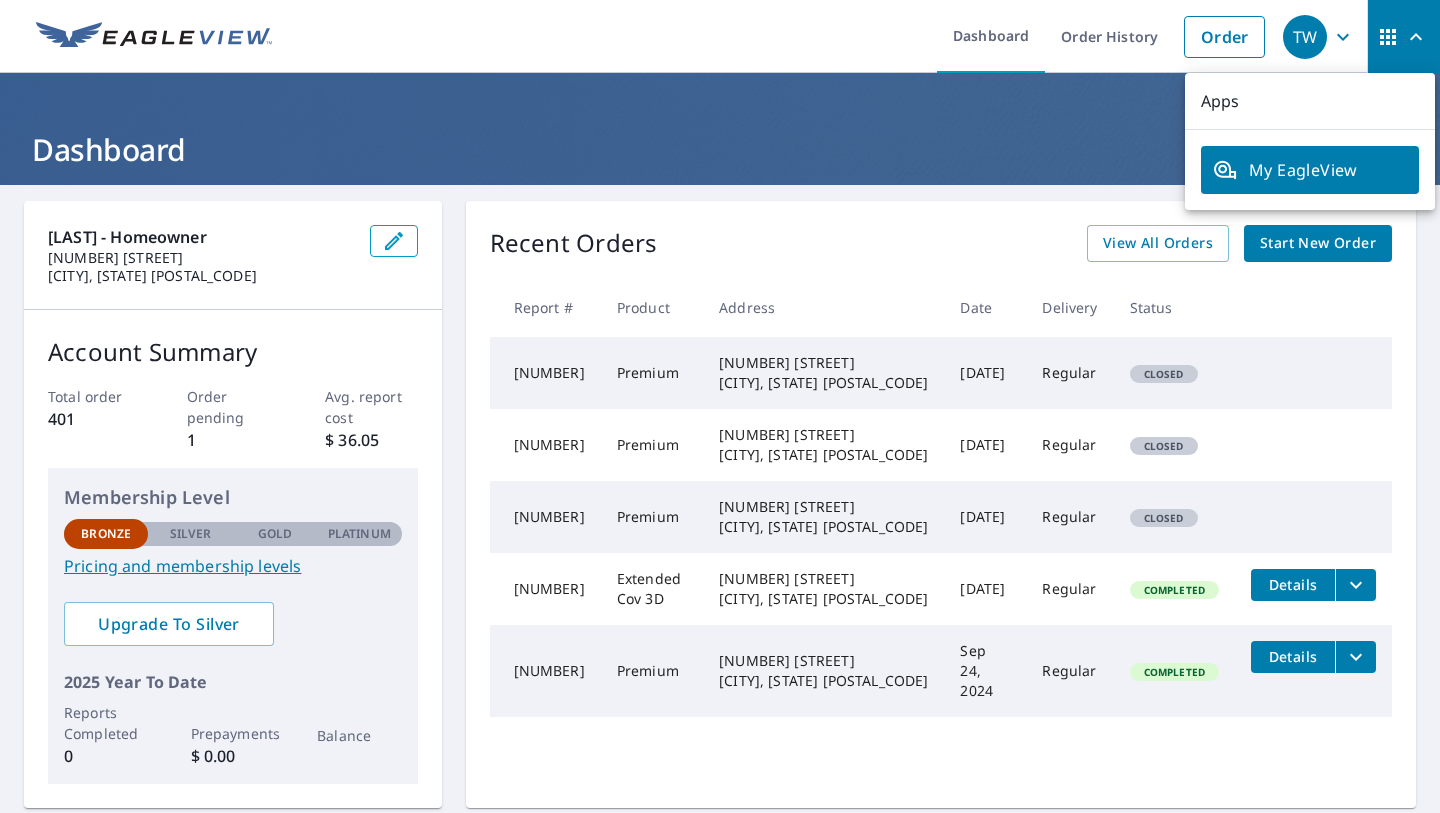 click on "My EagleView" at bounding box center (1310, 170) 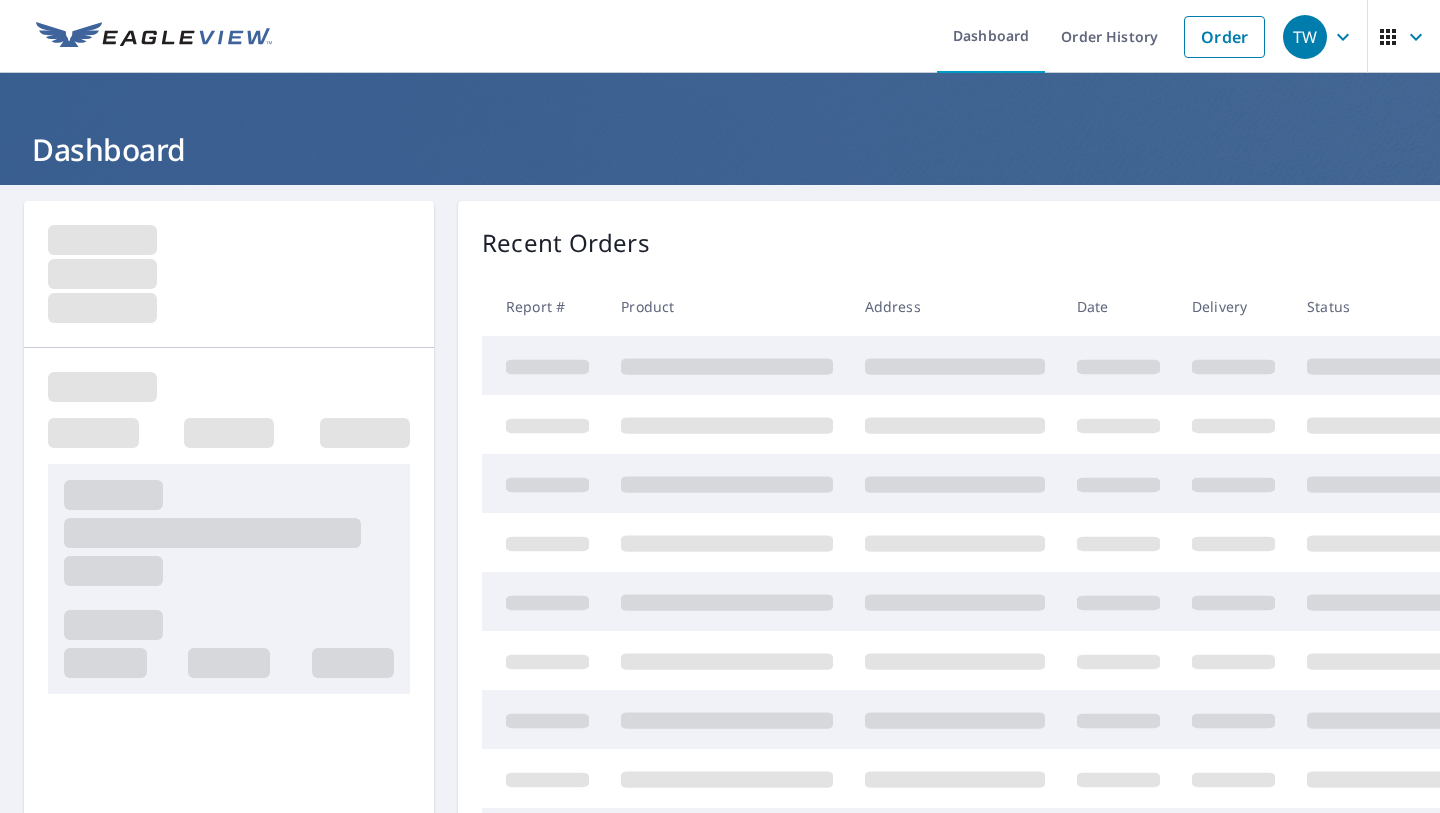 scroll, scrollTop: 0, scrollLeft: 0, axis: both 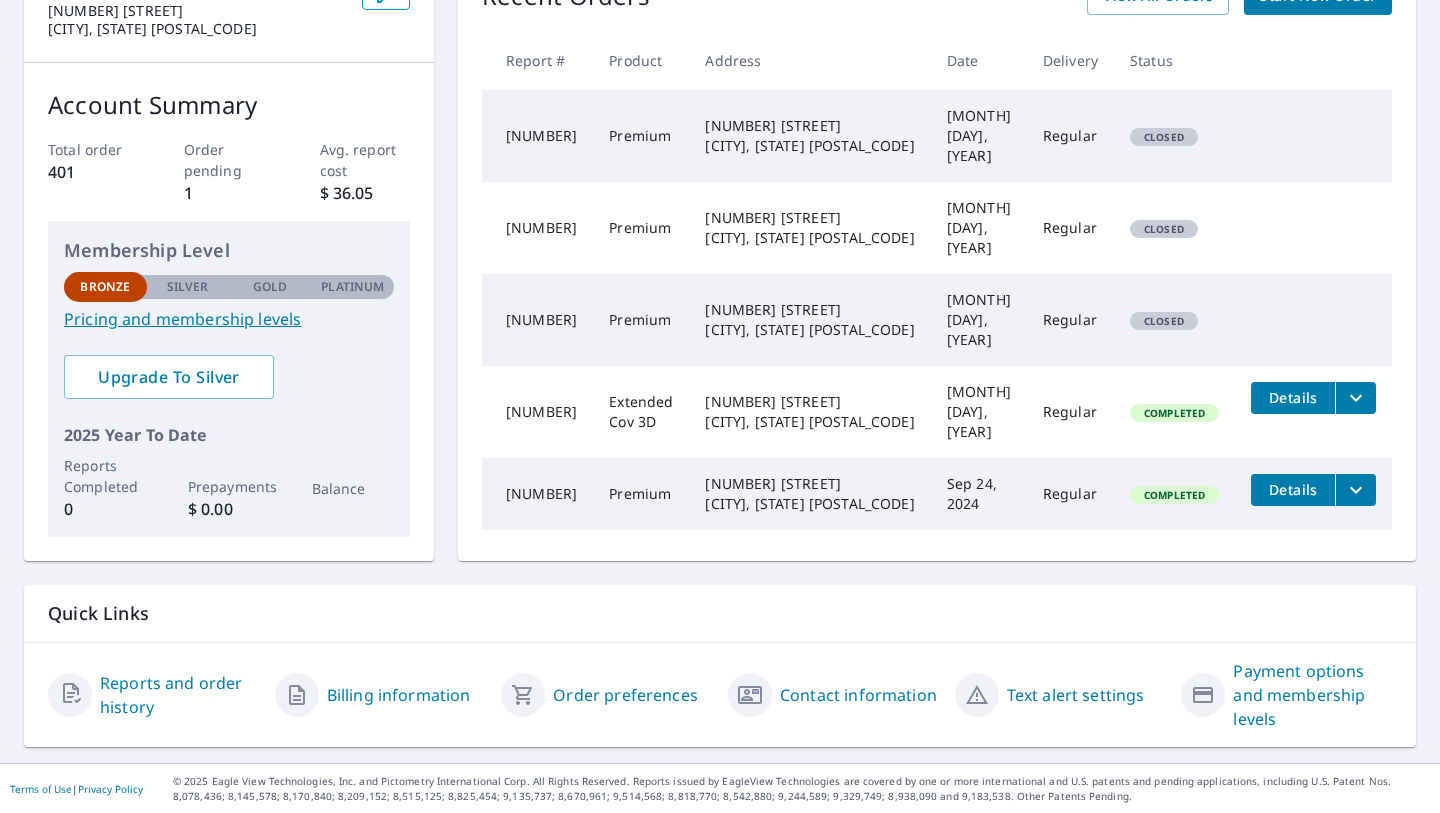 click on "Bronze" at bounding box center [105, 287] 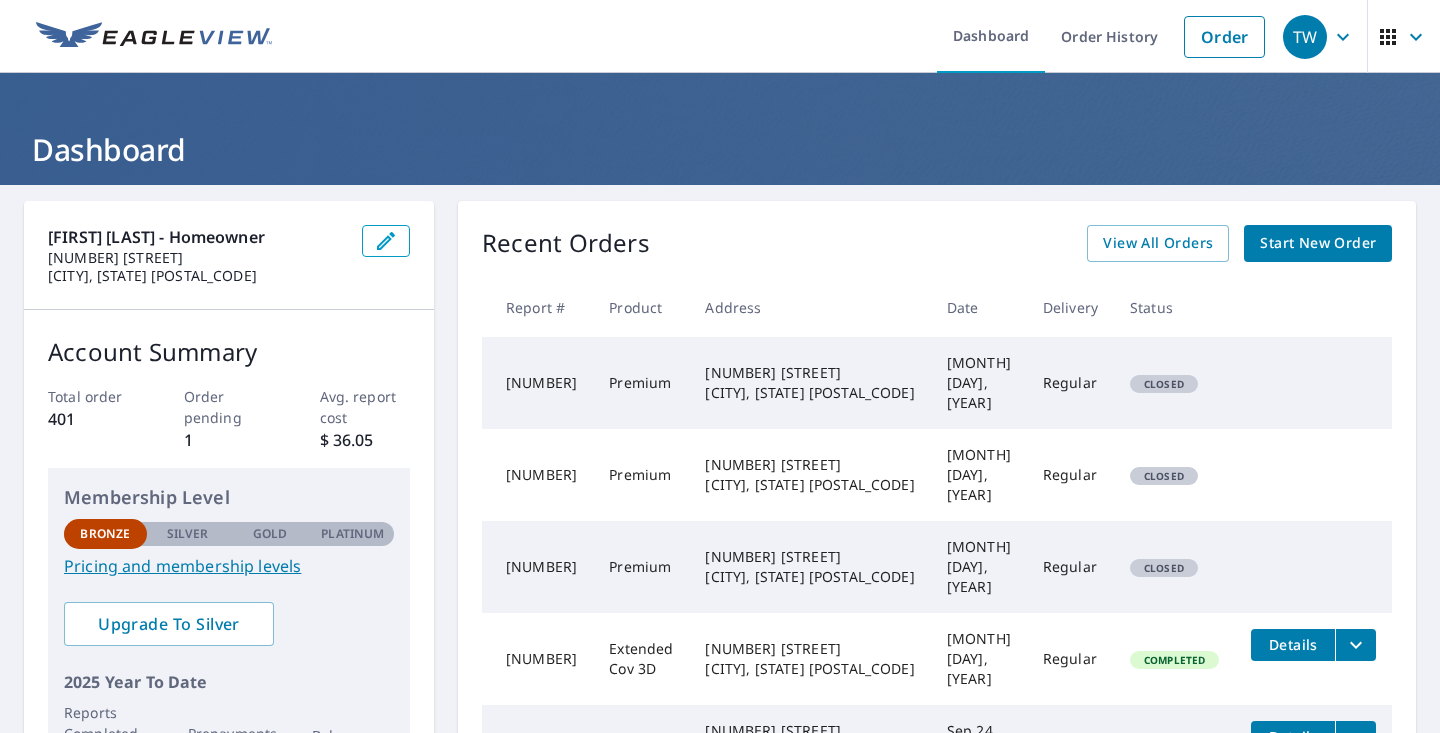scroll, scrollTop: 0, scrollLeft: 0, axis: both 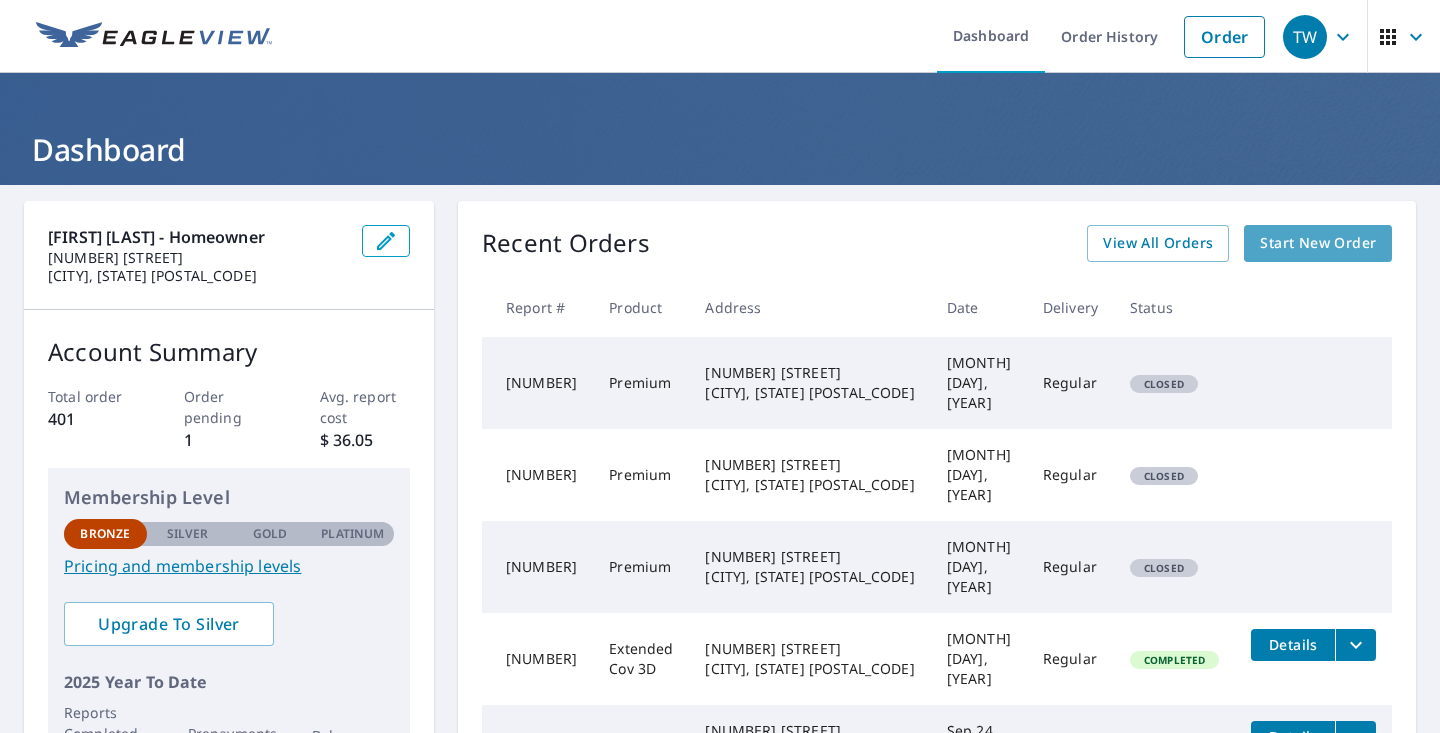click on "Start New Order" at bounding box center [1318, 243] 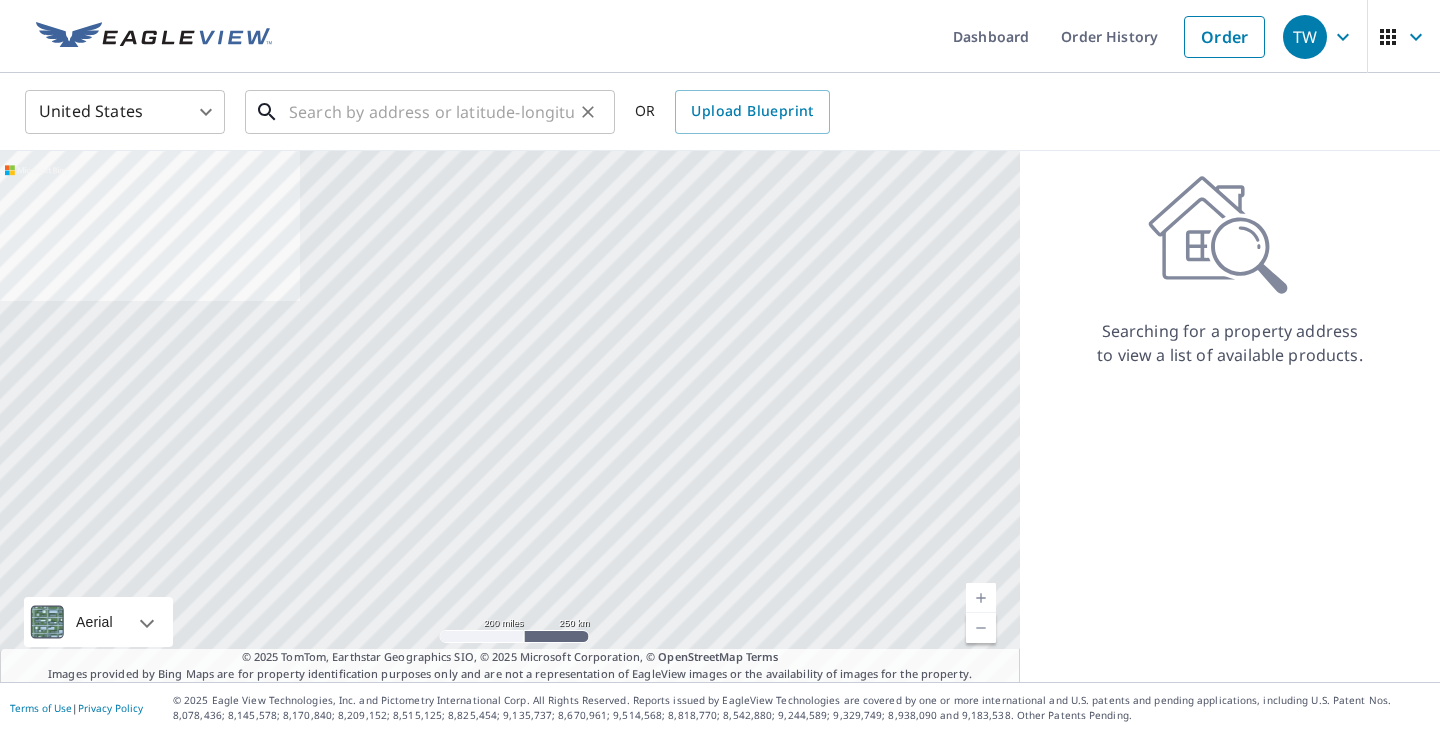 click at bounding box center (431, 112) 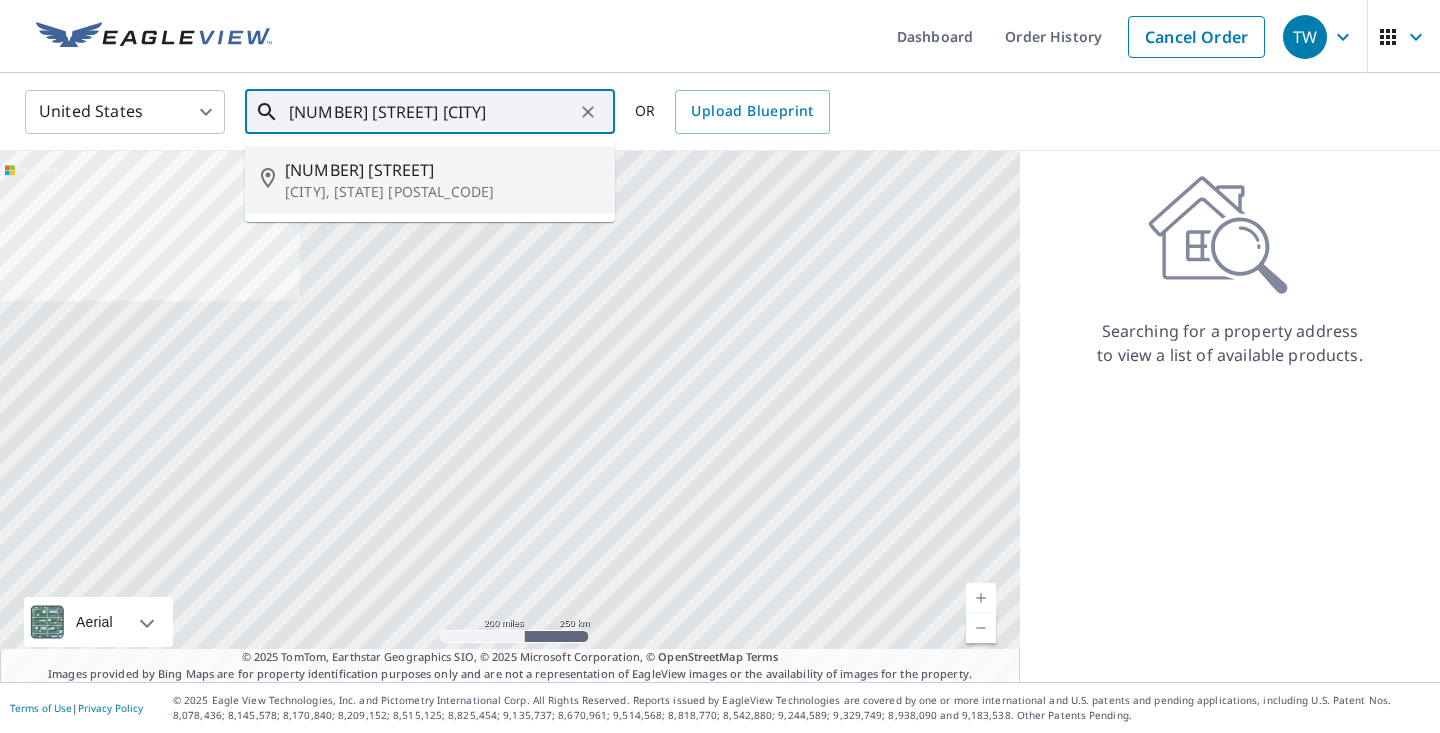 click on "[NUMBER] [STREET]" at bounding box center (442, 170) 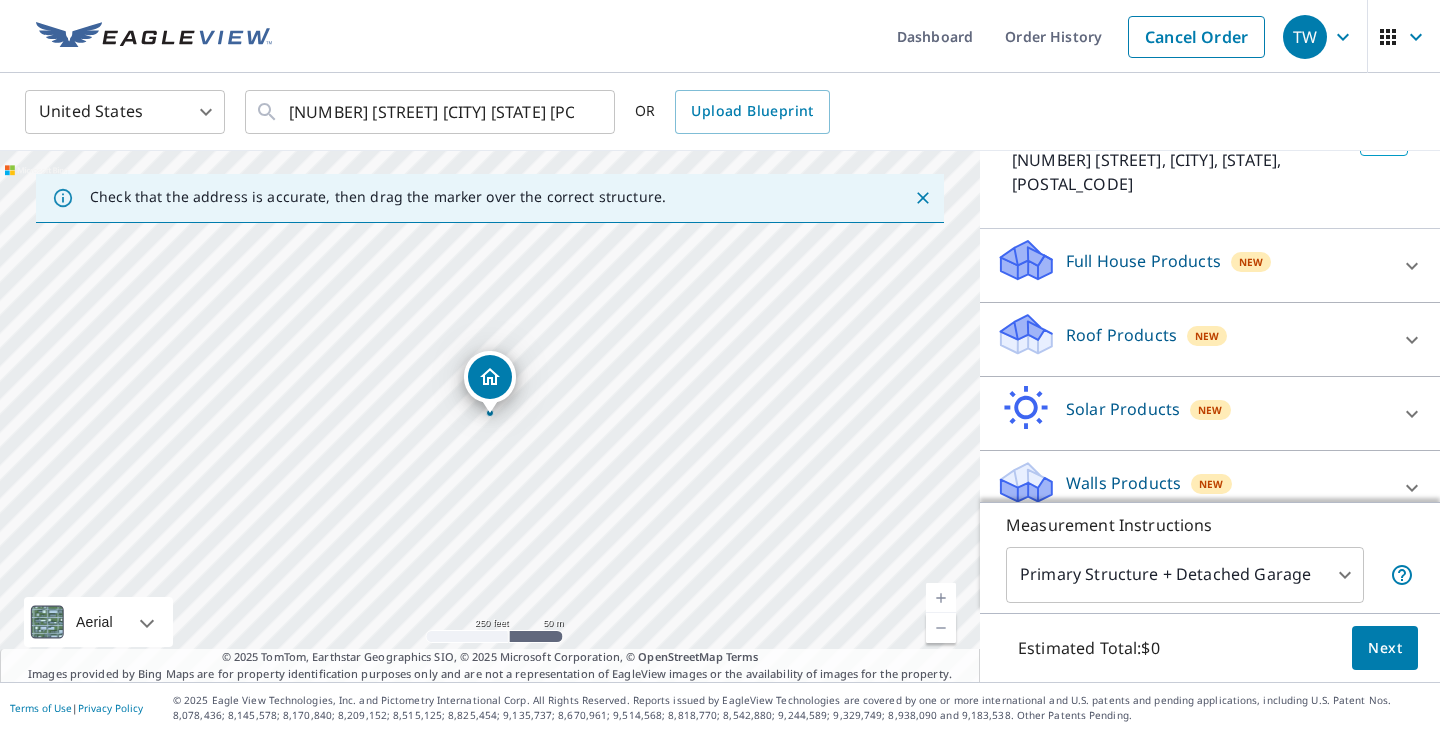 scroll, scrollTop: 152, scrollLeft: 0, axis: vertical 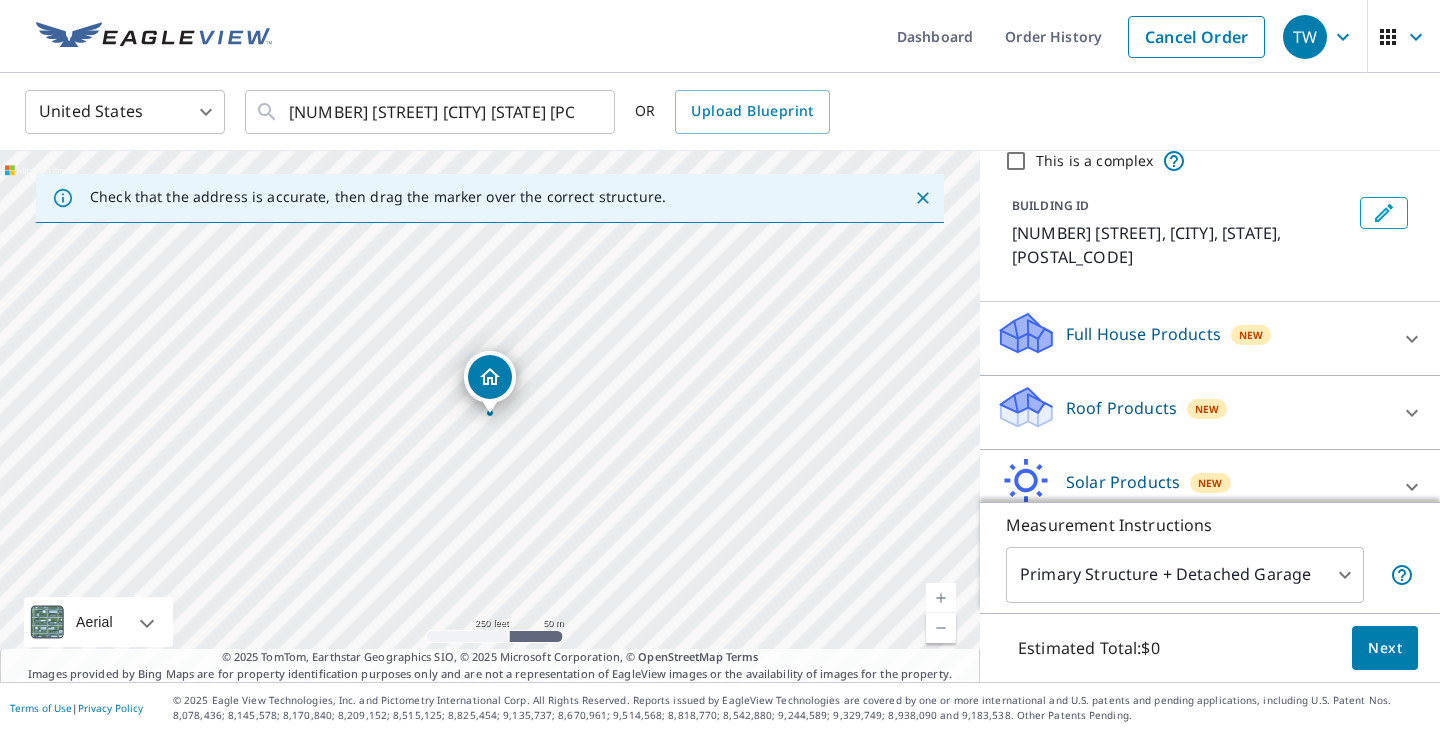 click on "Roof Products New" at bounding box center [1192, 338] 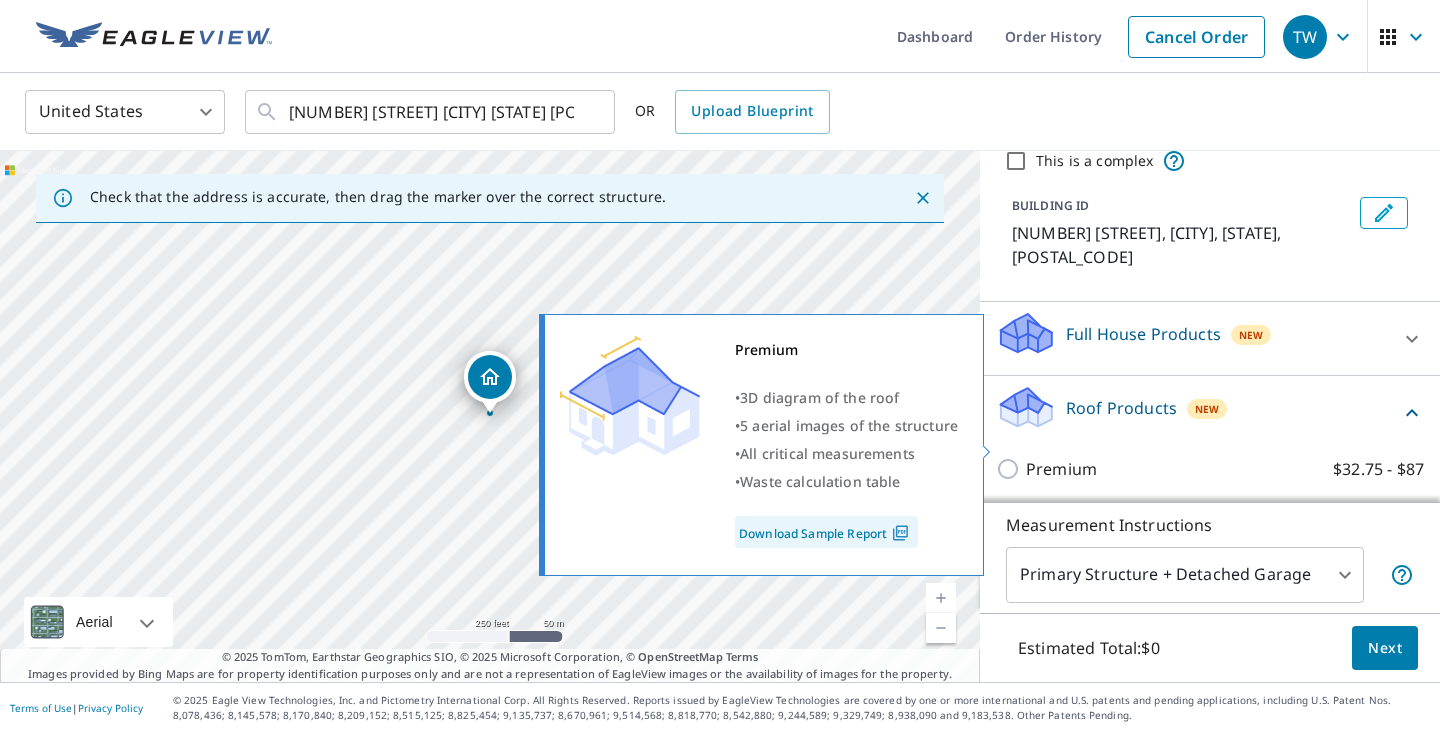 click on "Premium $32.75 - $87" at bounding box center [1011, 469] 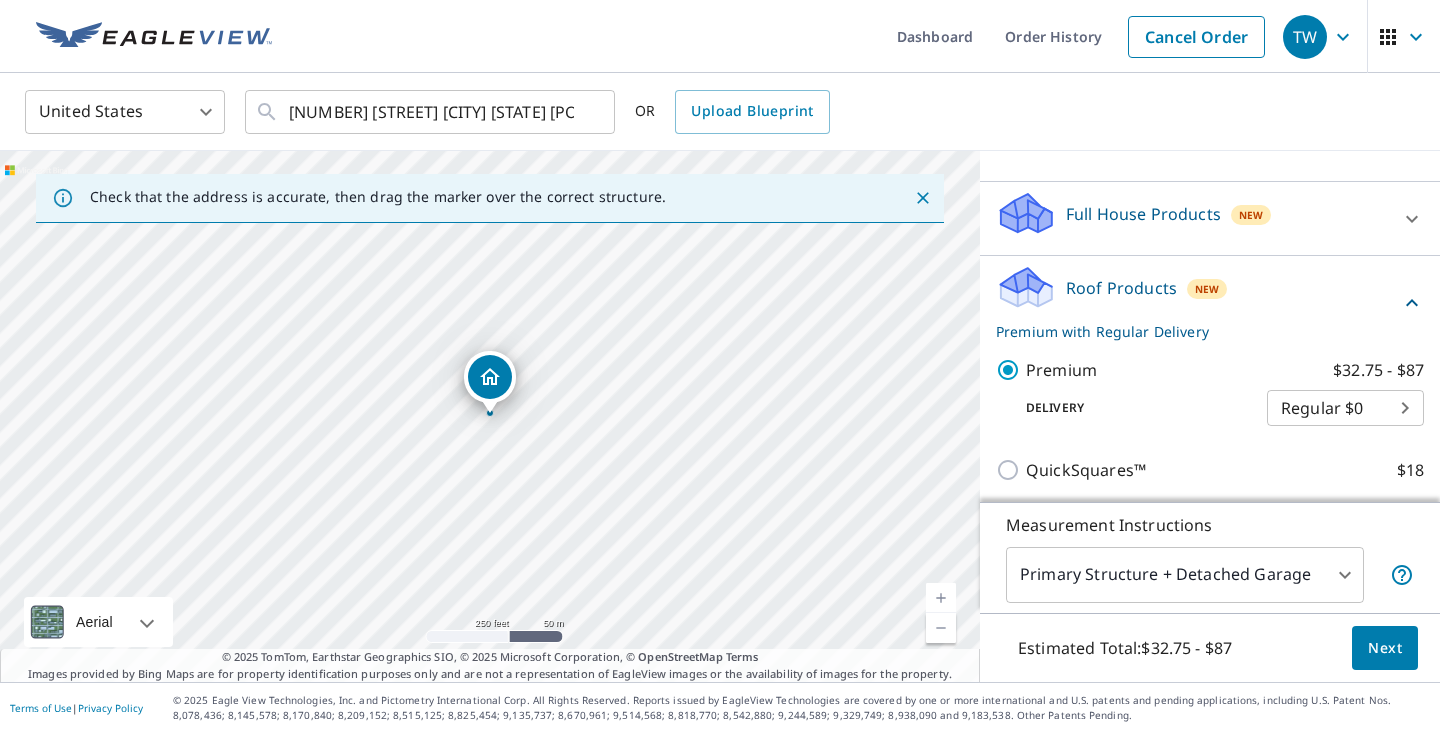 scroll, scrollTop: 197, scrollLeft: 0, axis: vertical 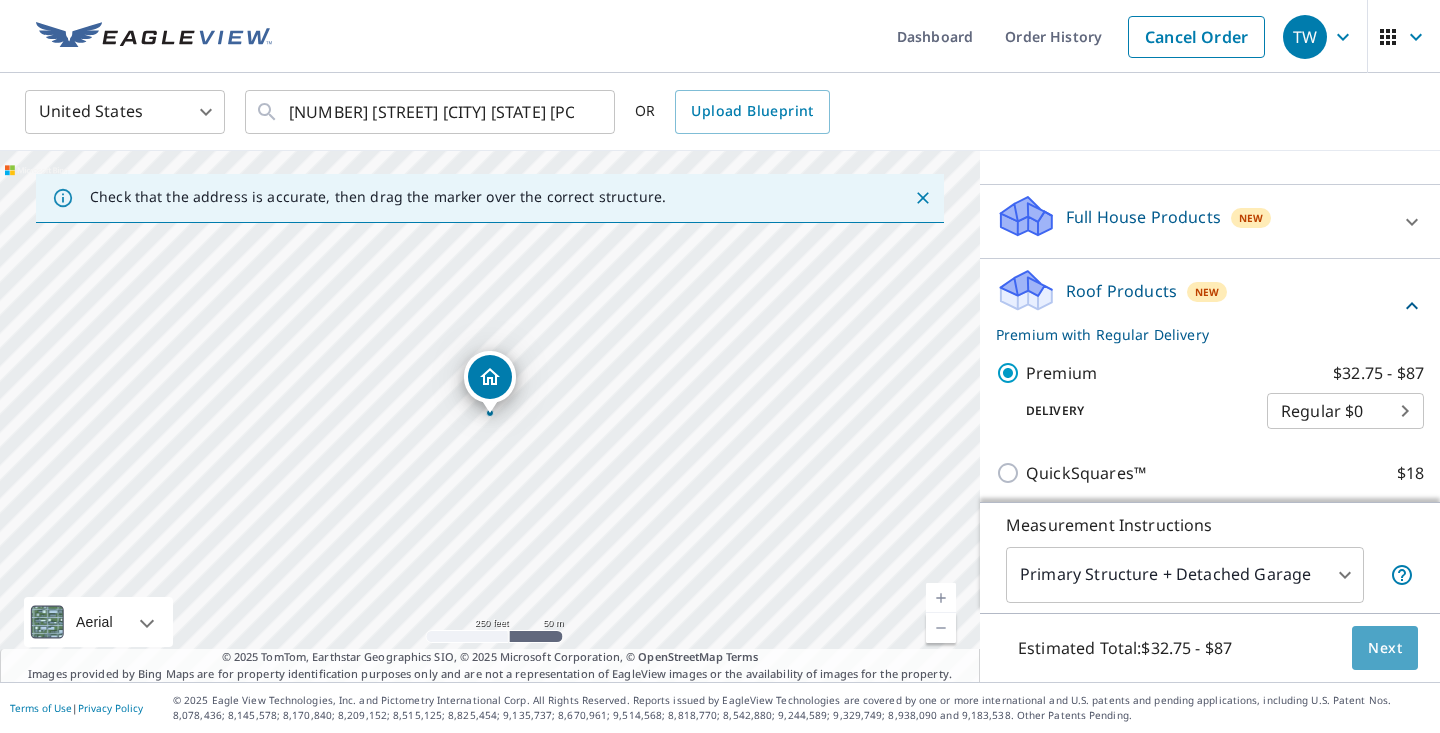 click on "Next" at bounding box center (1385, 648) 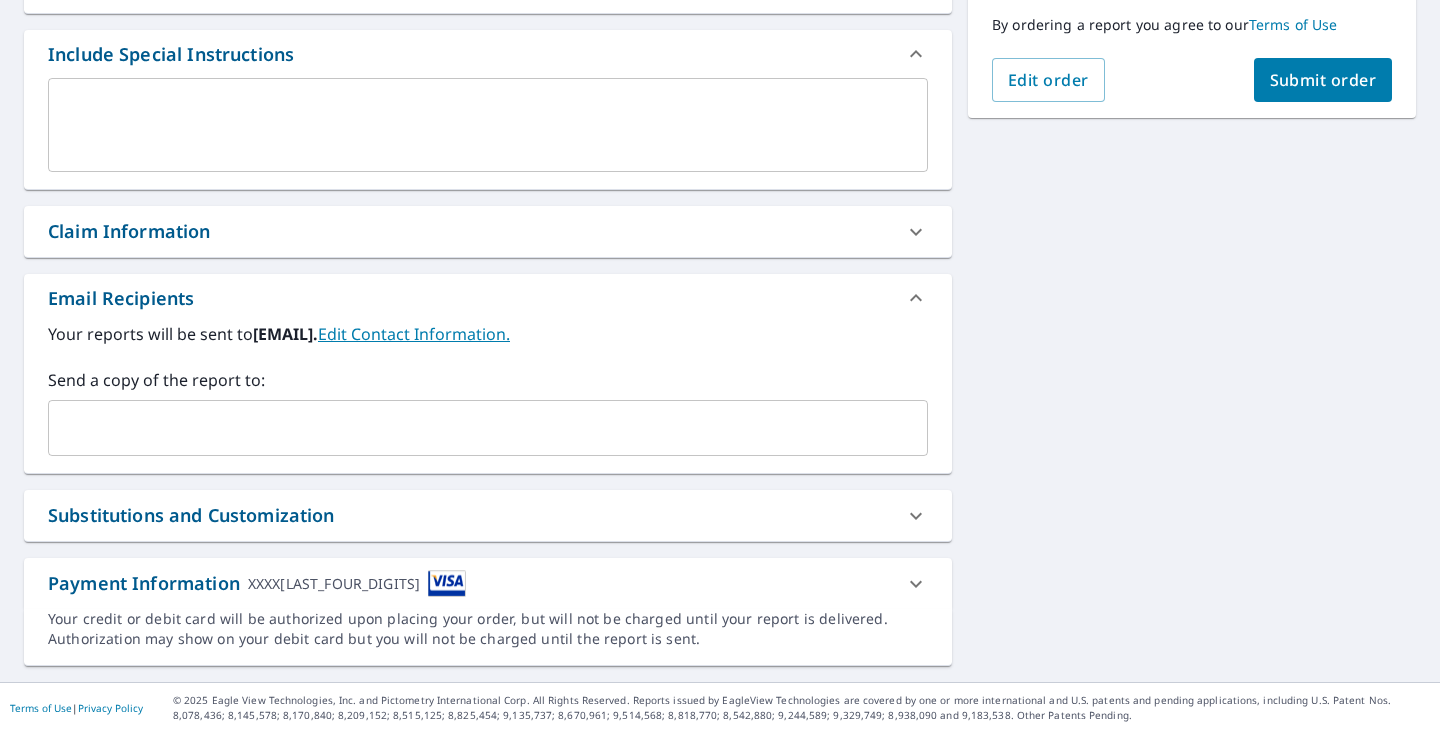 scroll, scrollTop: 520, scrollLeft: 0, axis: vertical 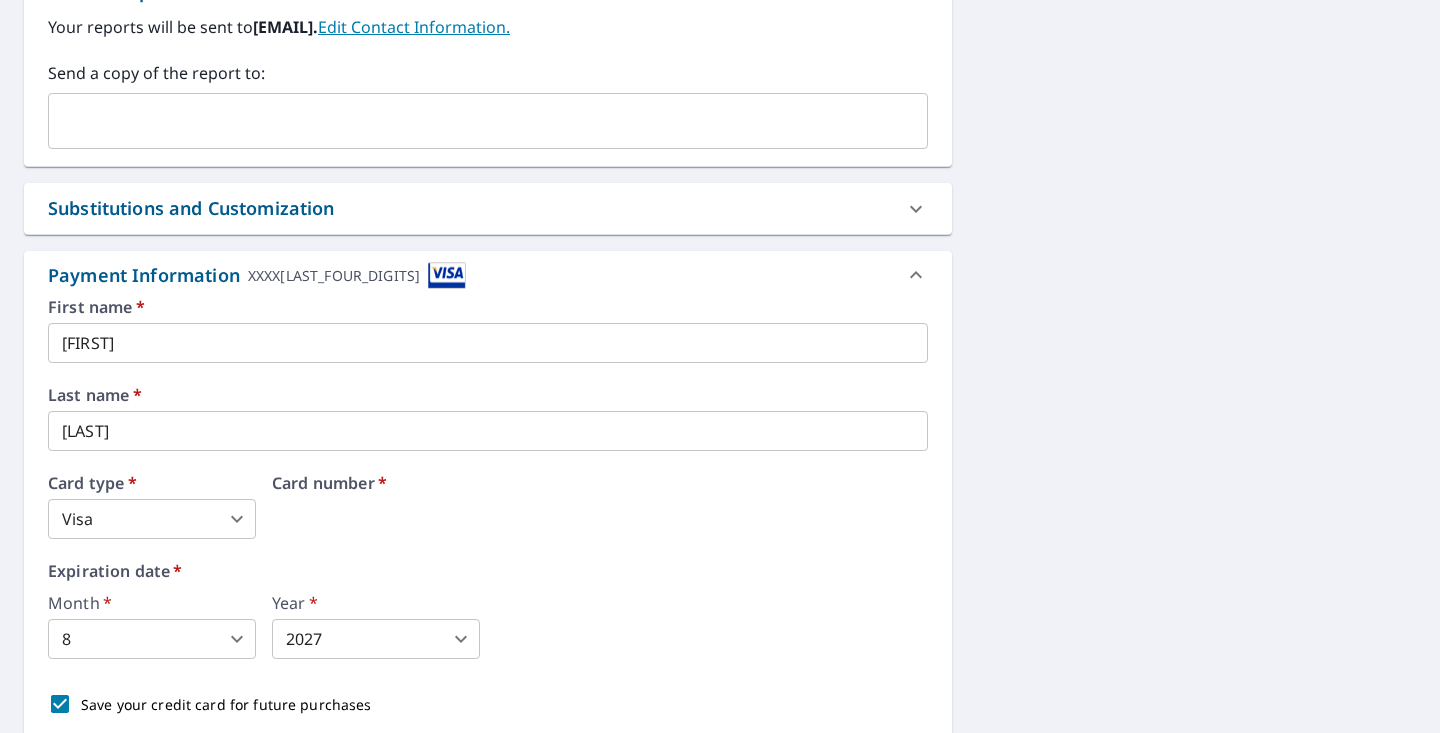 click on "Card number   *" at bounding box center (600, 507) 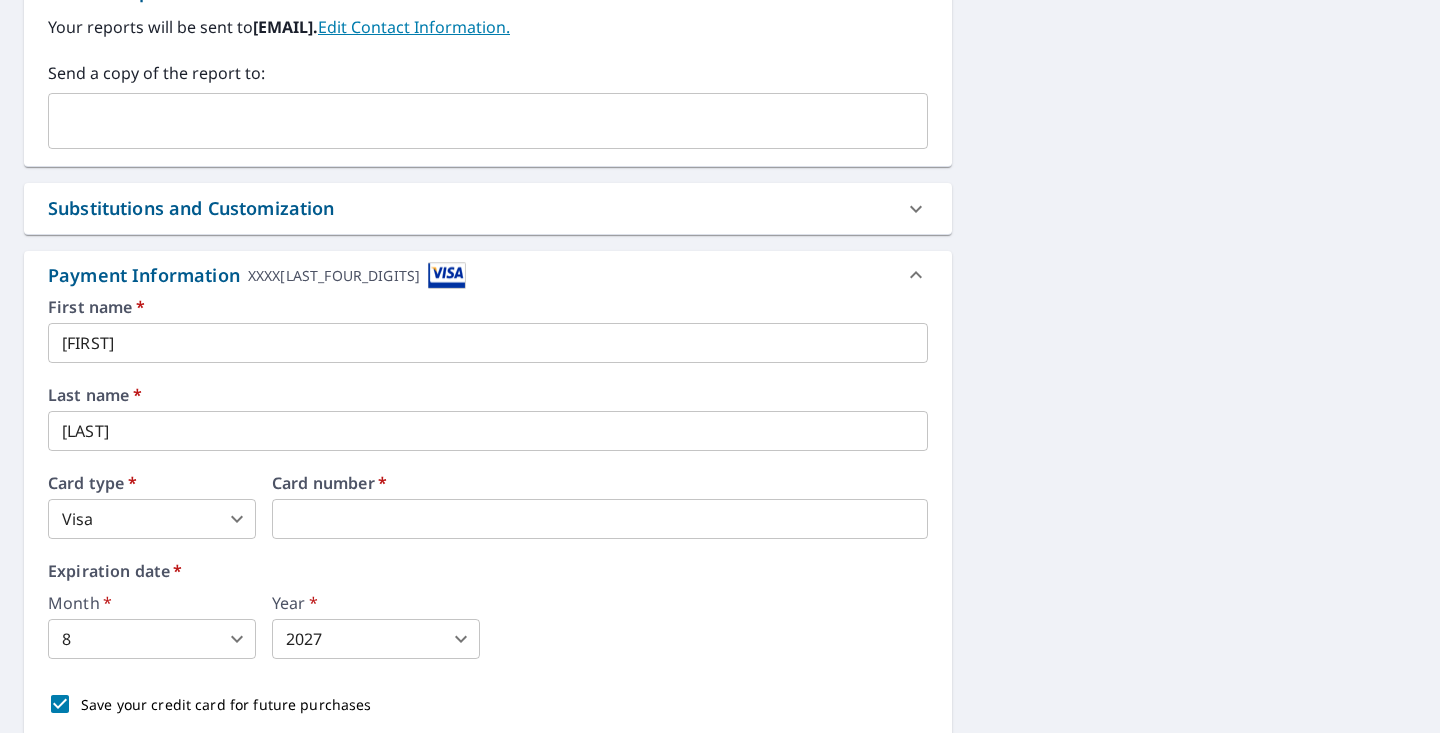 click on "First name   * [FIRST] ​ Last name   * [LAST] ​ Card type   * Visa 2 ​ Card number   * Expiration date   * Month   * 8 8 ​ Year   * 2027 2027 ​ Save your credit card for future purchases" at bounding box center (488, 512) 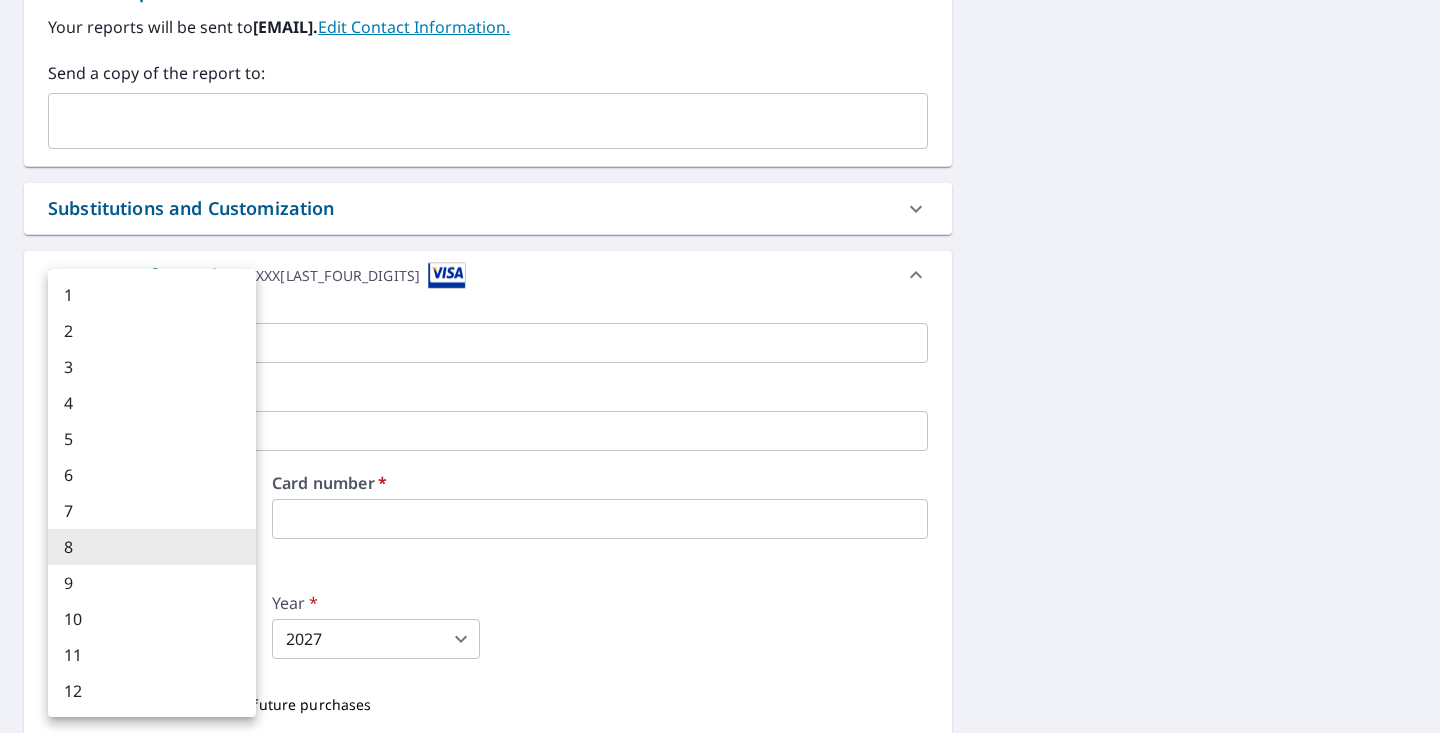 click on "Regular Delivery by [MONTH] [DAY]/[YEAR] [TIME] ([DAY_OF_WEEK]) TW TW
Dashboard Order History Cancel Order TW Dashboard / Finalize Order Finalize Order [NUMBER] [STREET] [CITY], [STATE] [POSTAL_CODE] Aerial Road A standard road map Aerial A detailed look from above Labels Labels 250 feet 50 m © 2025 TomTom, © Vexcel Imaging, © 2025 Microsoft Corporation,  © OpenStreetMap Terms PROPERTY TYPE Residential BUILDING ID [NUMBER] [STREET], [CITY], [STATE], [POSTAL_CODE] Changes to structures in last 4 years ( renovations, additions, etc. ) Include Special Instructions x ​ Claim Information Claim number ​ Claim information ​ PO number ​ Date of loss ​ Cat ID ​ Email Recipients Your reports will be sent to  [EMAIL].  Edit Contact Information. Send a copy of the report to: ​ Substitutions and Customization Roof measurement report substitutions If a Premium Report is unavailable send me an Extended Coverage 3D Report: Yes No Ask If an Extended Coverage 3D Report is unavailable send me an Extended Coverage 2D Report: Yes No Ask Yes No Ask DXF RXF XML" at bounding box center [720, 366] 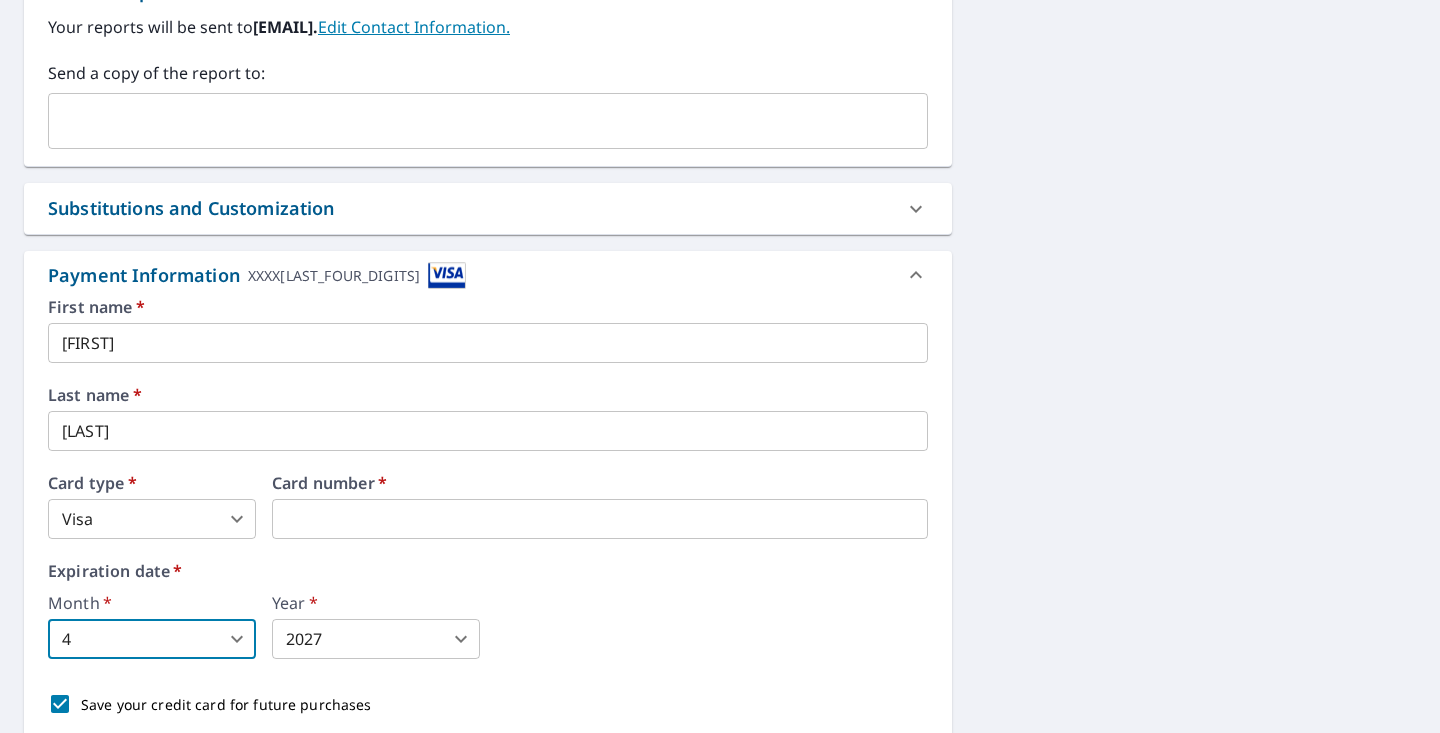 click on "Regular Delivery by [MONTH] [DAY]/[YEAR] [TIME] ([DAY_OF_WEEK]) TW TW
Dashboard Order History Cancel Order TW Dashboard / Finalize Order Finalize Order [NUMBER] [STREET] [CITY], [STATE] [POSTAL_CODE] Aerial Road A standard road map Aerial A detailed look from above Labels Labels 250 feet 50 m © 2025 TomTom, © Vexcel Imaging, © 2025 Microsoft Corporation,  © OpenStreetMap Terms PROPERTY TYPE Residential BUILDING ID [NUMBER] [STREET], [CITY], [STATE], [POSTAL_CODE] Changes to structures in last 4 years ( renovations, additions, etc. ) Include Special Instructions x ​ Claim Information Claim number ​ Claim information ​ PO number ​ Date of loss ​ Cat ID ​ Email Recipients Your reports will be sent to  [EMAIL].  Edit Contact Information. Send a copy of the report to: ​ Substitutions and Customization Roof measurement report substitutions If a Premium Report is unavailable send me an Extended Coverage 3D Report: Yes No Ask If an Extended Coverage 3D Report is unavailable send me an Extended Coverage 2D Report: Yes No Ask Yes No Ask DXF RXF XML" at bounding box center (720, 366) 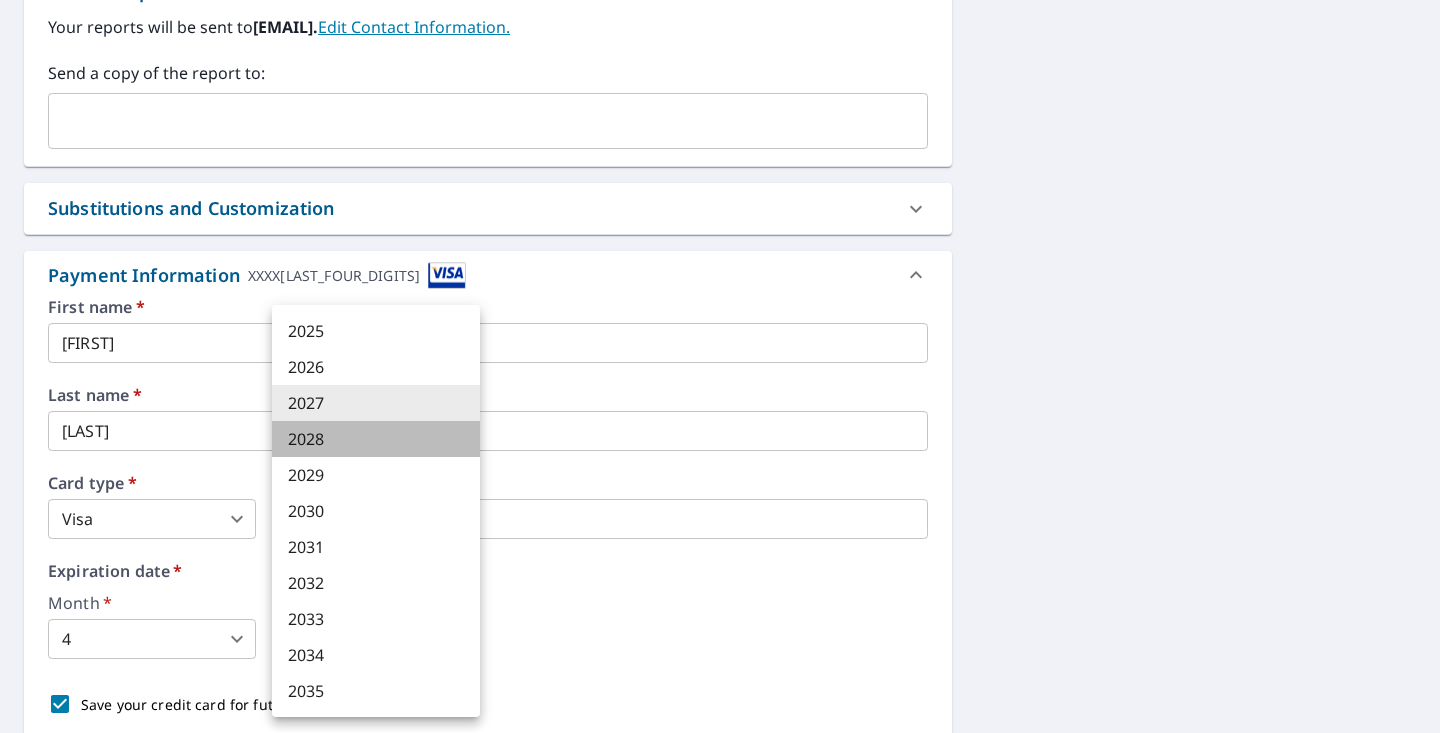click on "2028" at bounding box center (376, 439) 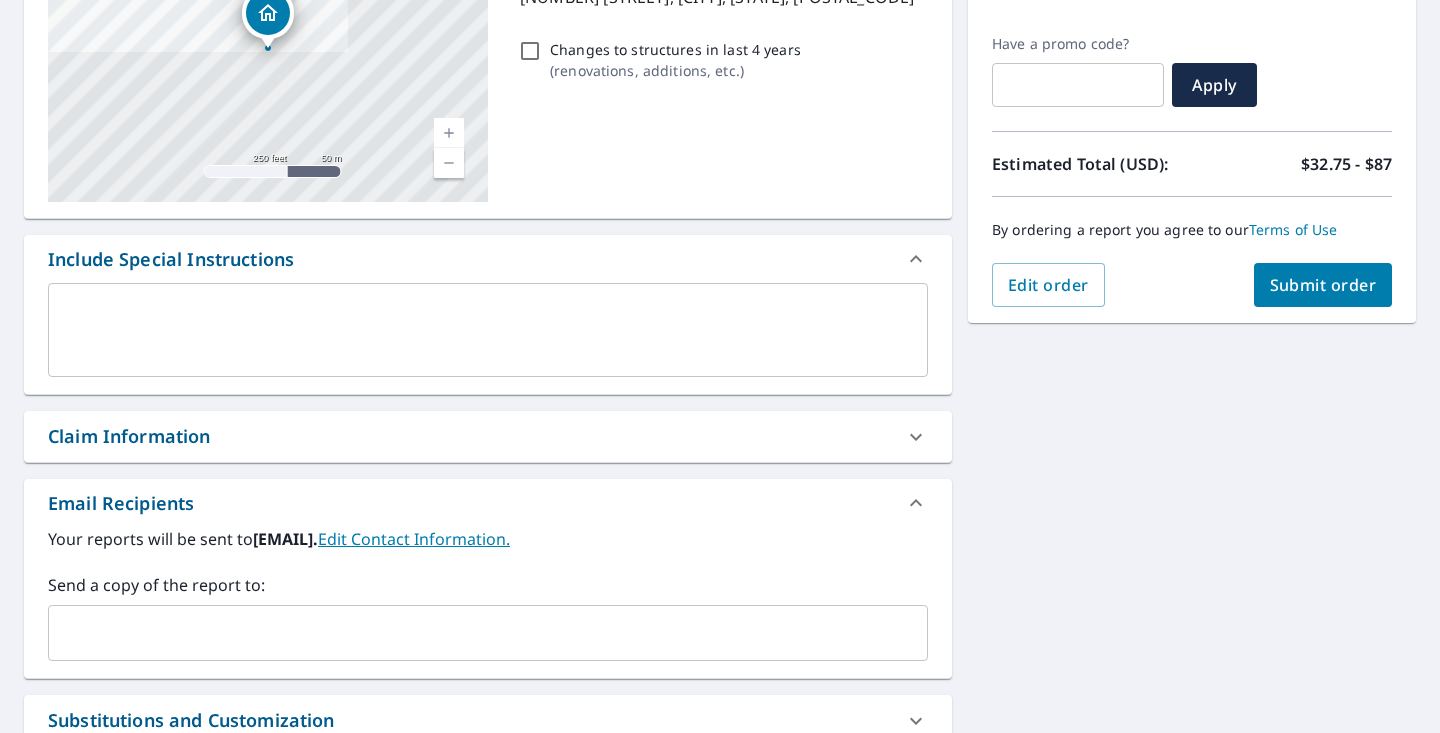scroll, scrollTop: 285, scrollLeft: 0, axis: vertical 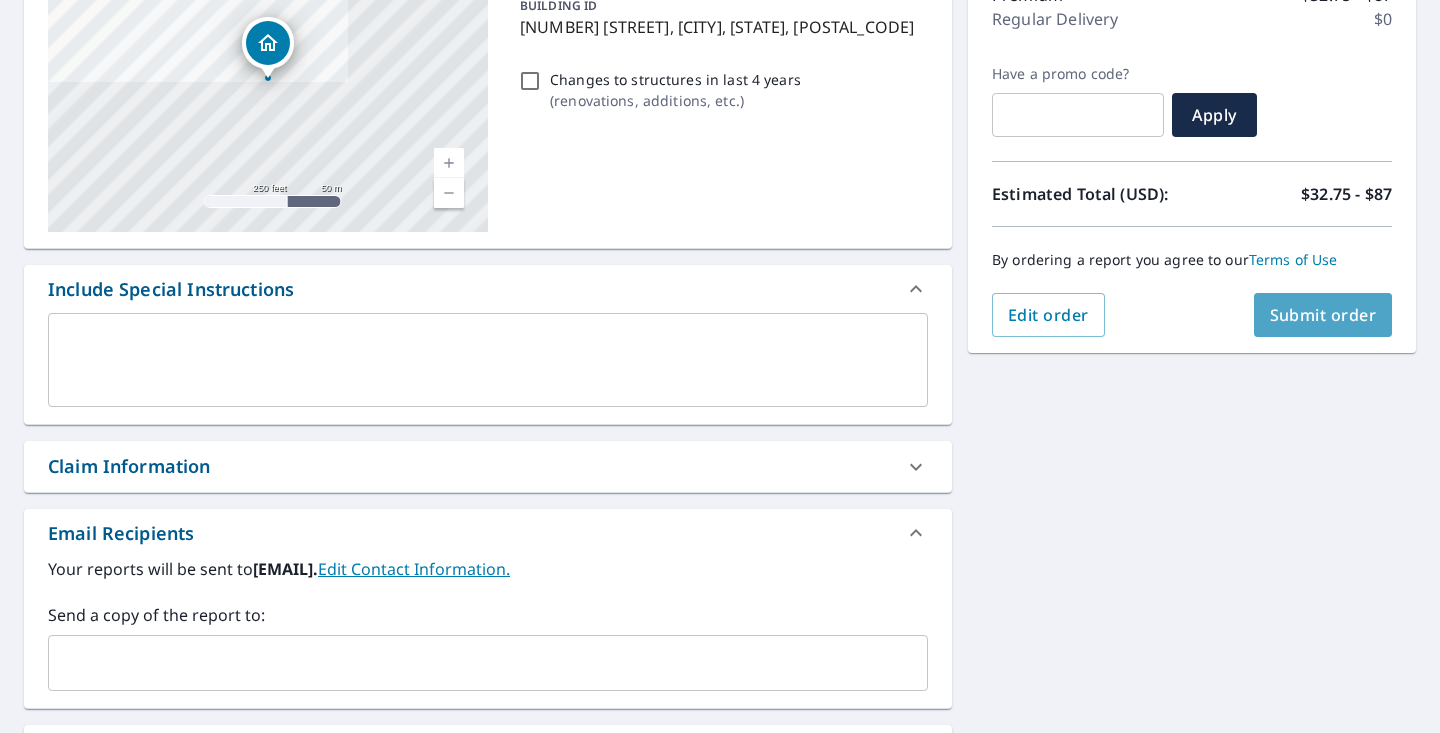 click on "Submit order" at bounding box center (1323, 315) 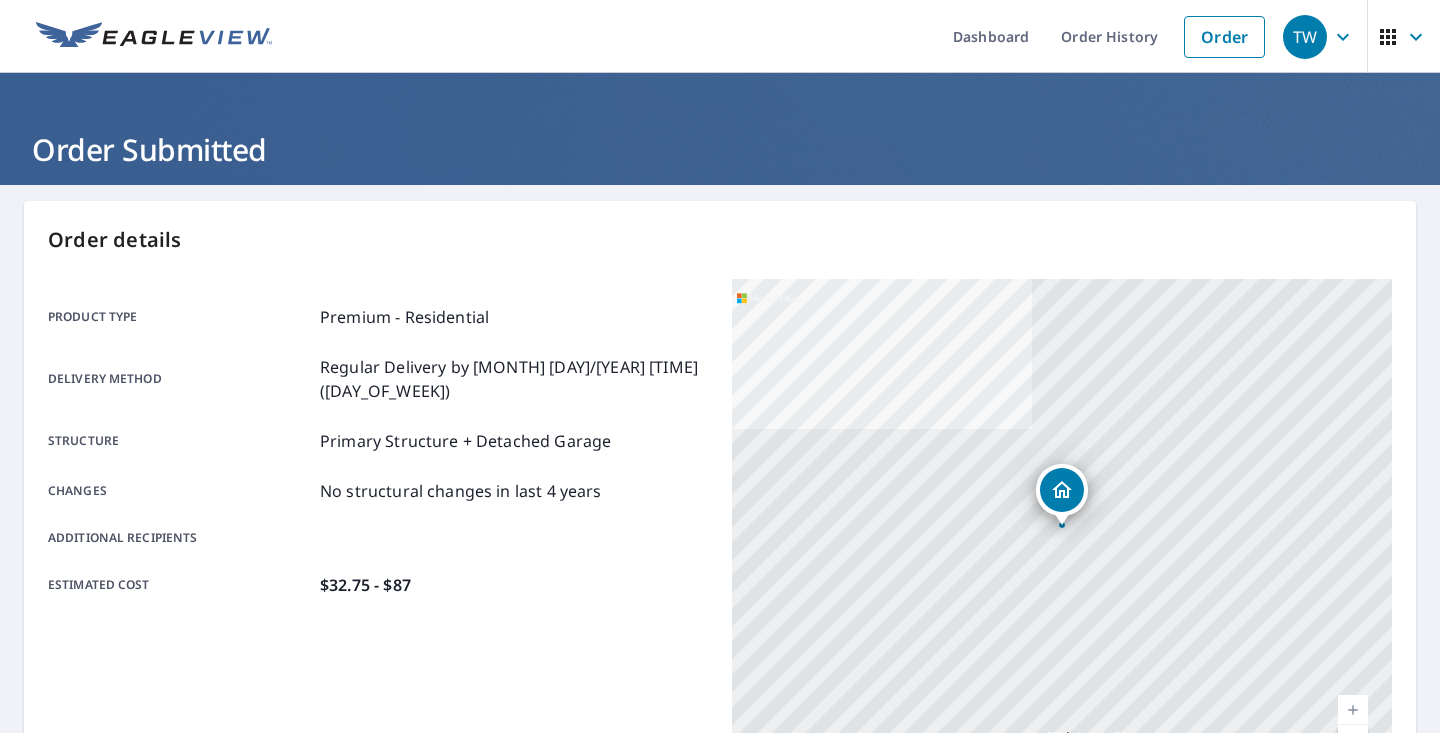 scroll, scrollTop: 0, scrollLeft: 0, axis: both 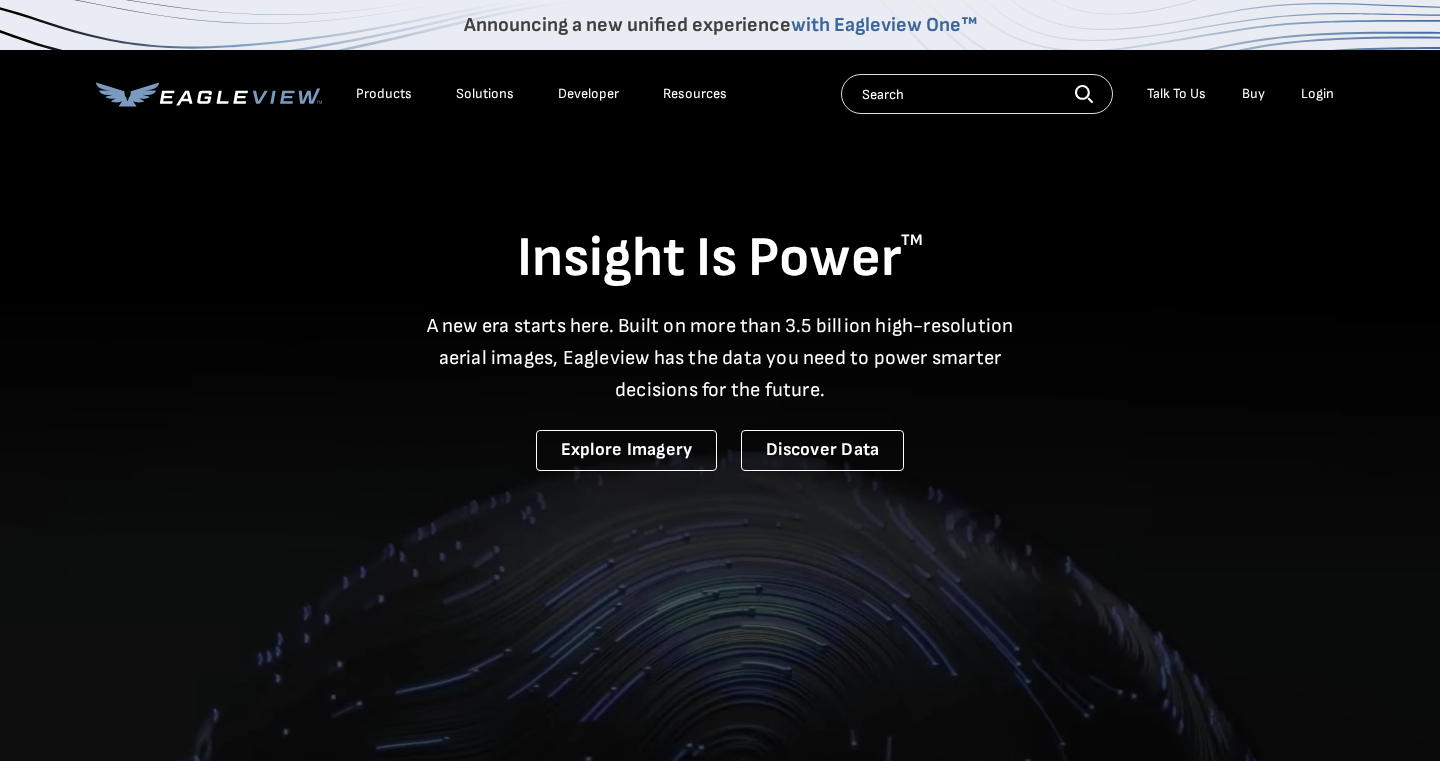 click on "Login" at bounding box center [1317, 94] 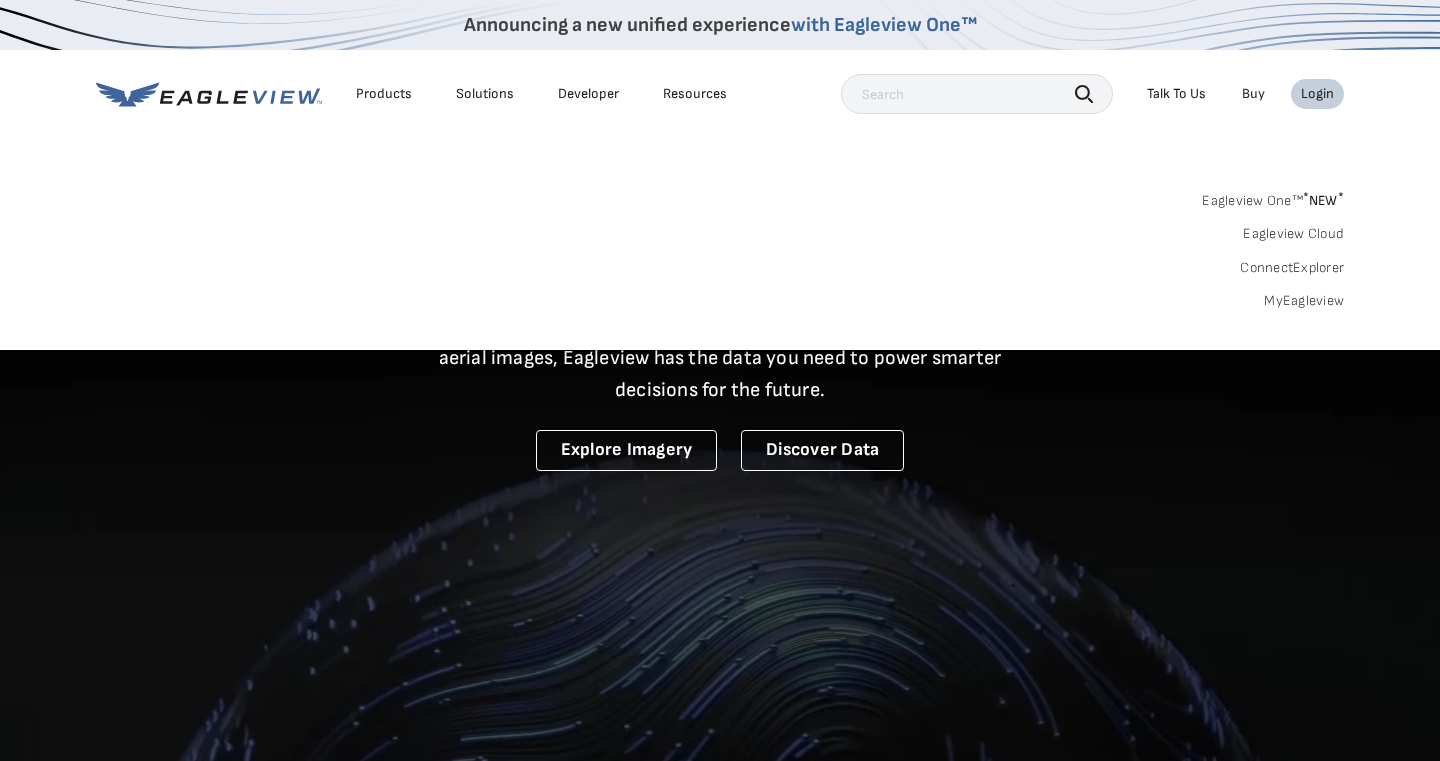 click on "MyEagleview" at bounding box center [1304, 301] 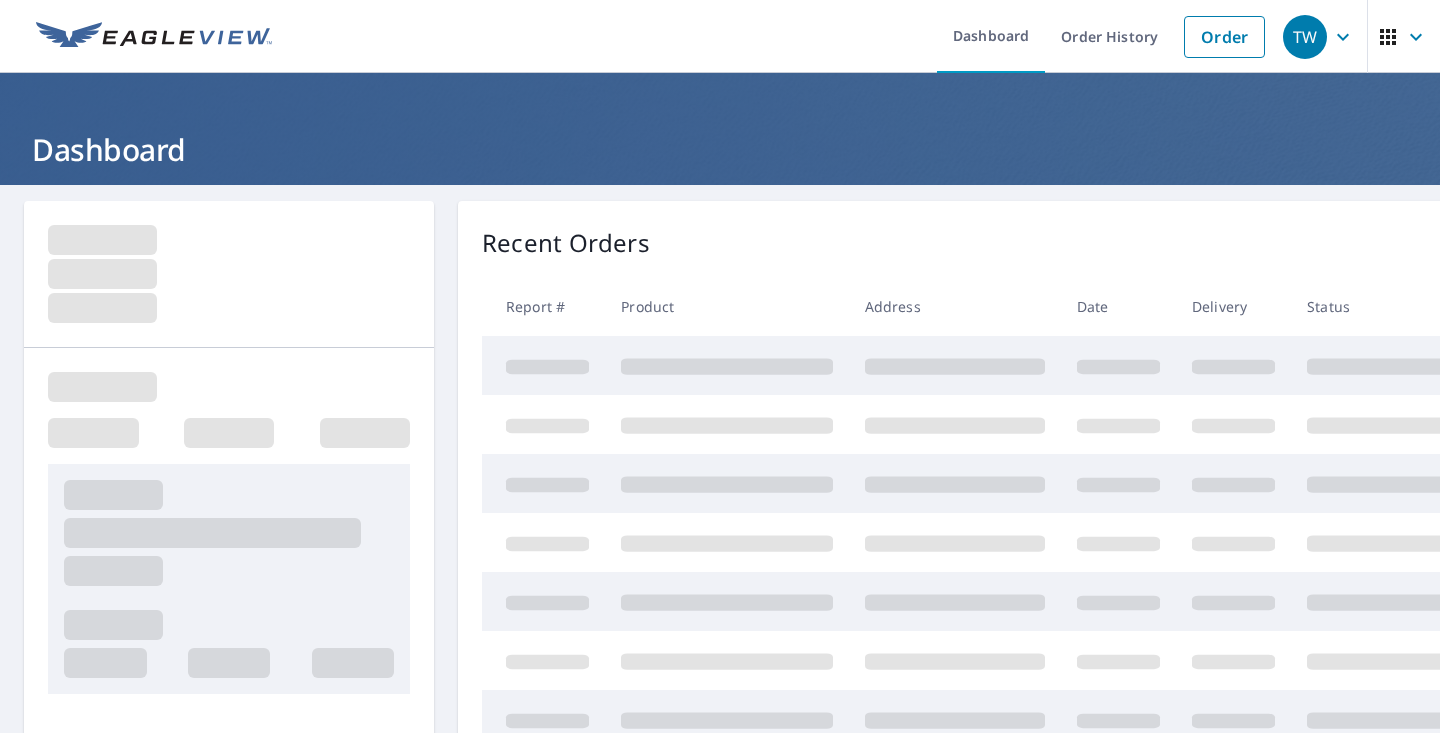scroll, scrollTop: 0, scrollLeft: 0, axis: both 